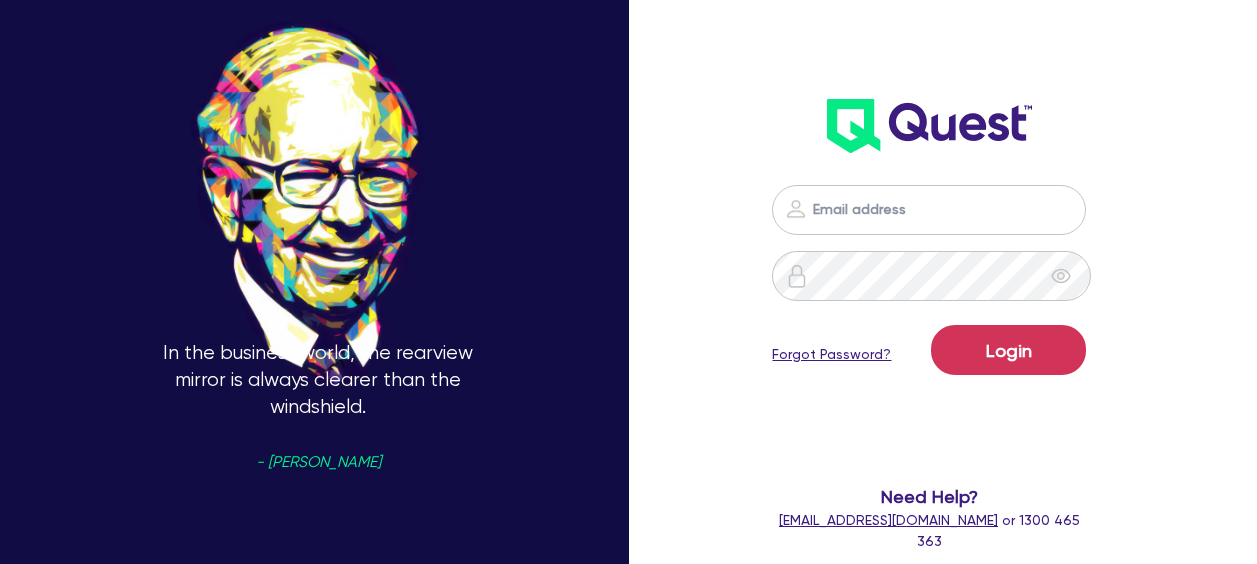 scroll, scrollTop: 0, scrollLeft: 0, axis: both 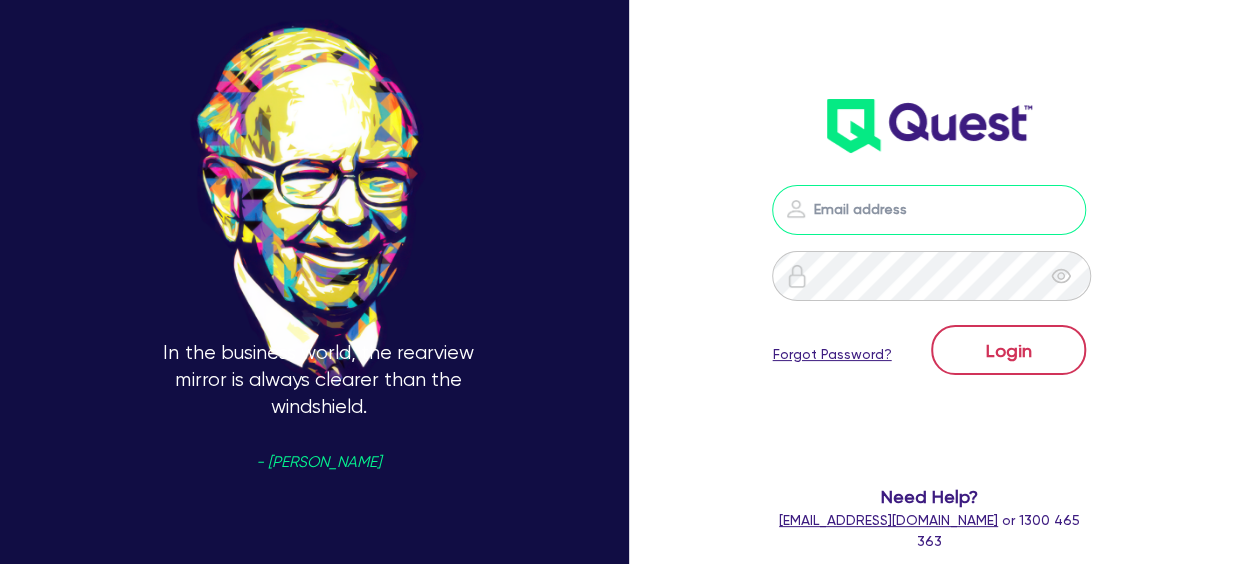 type on "[PERSON_NAME][EMAIL_ADDRESS][PERSON_NAME][DOMAIN_NAME]" 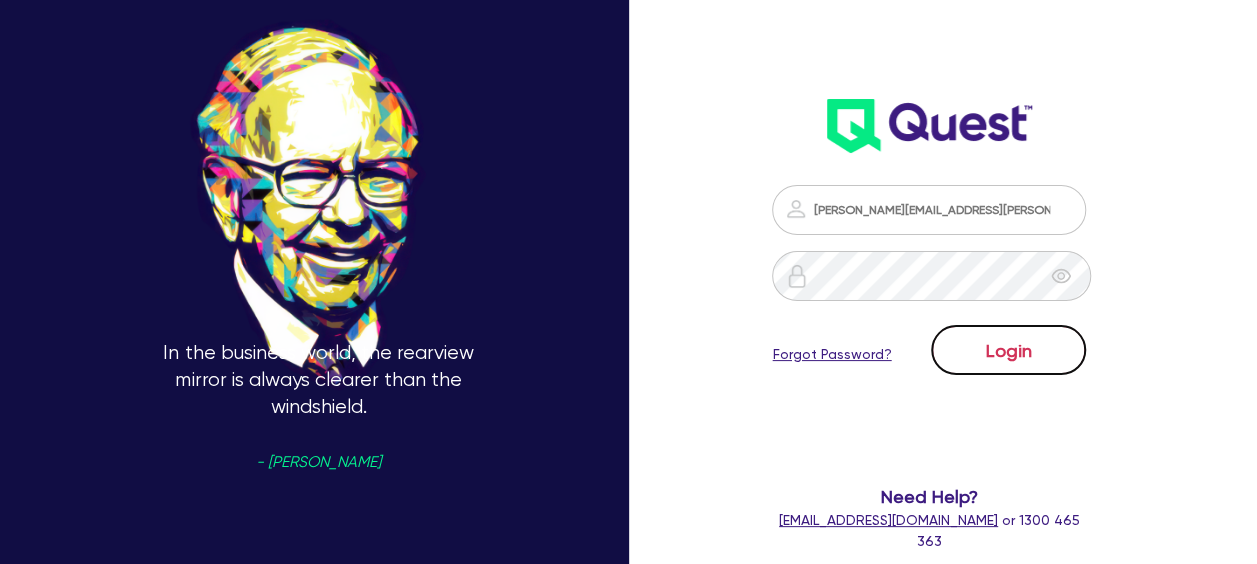 click on "Login" at bounding box center (1008, 350) 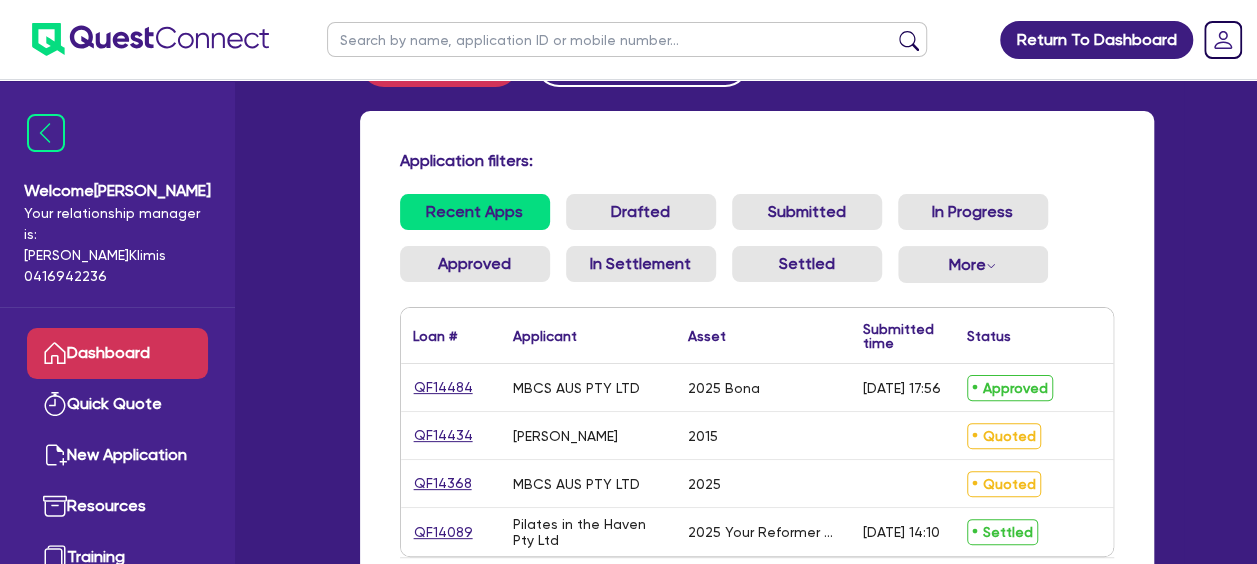 scroll, scrollTop: 100, scrollLeft: 0, axis: vertical 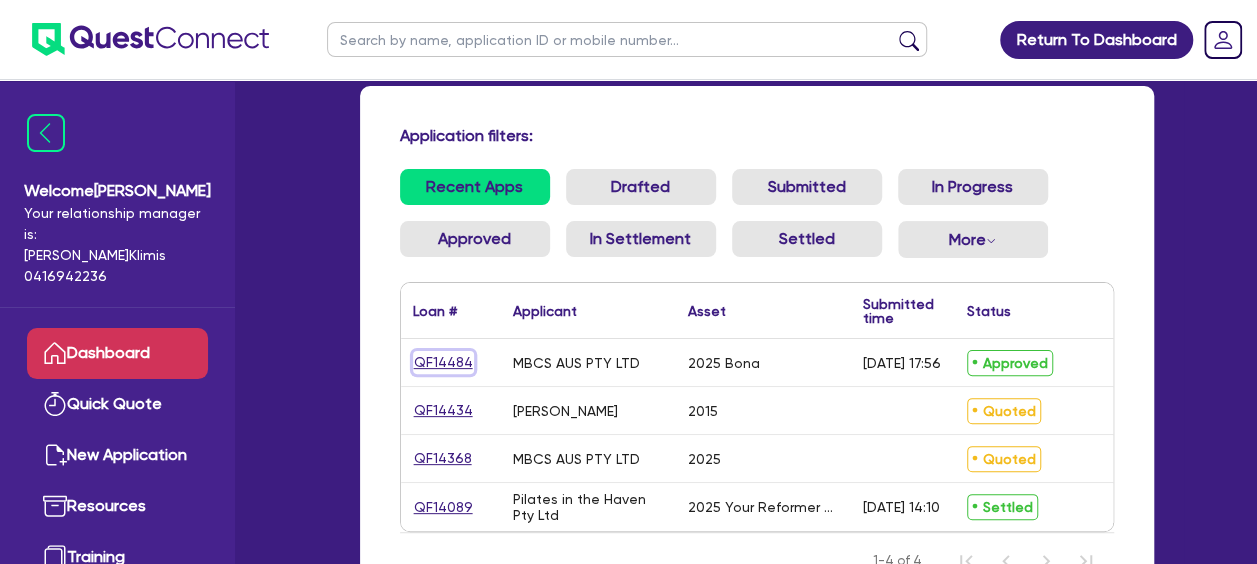 click on "QF14484" at bounding box center (443, 362) 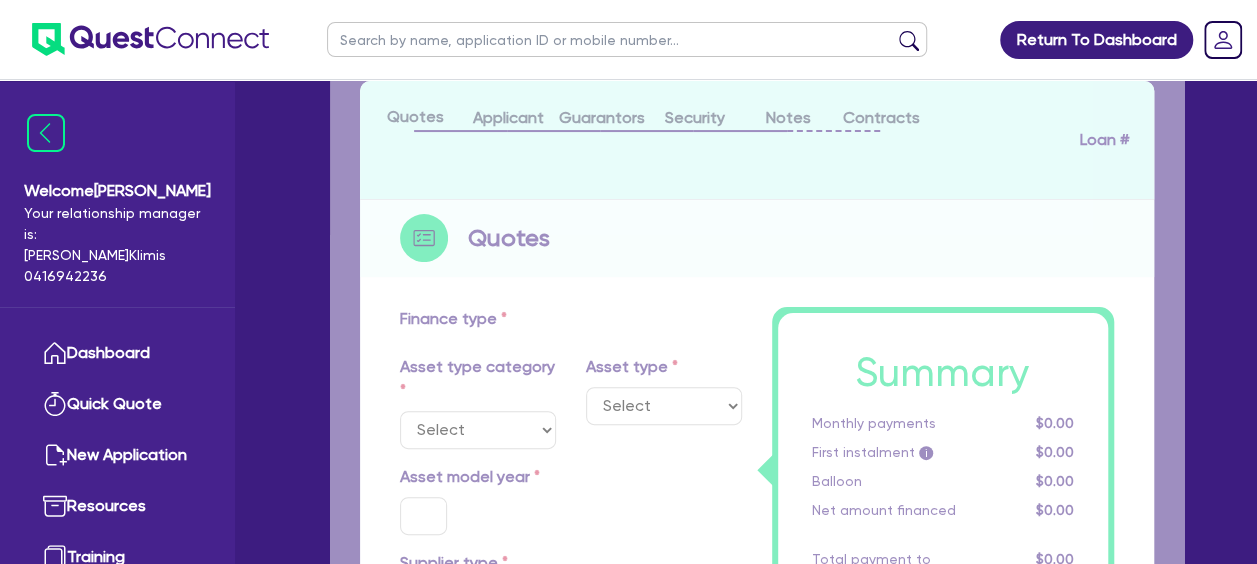 scroll, scrollTop: 0, scrollLeft: 0, axis: both 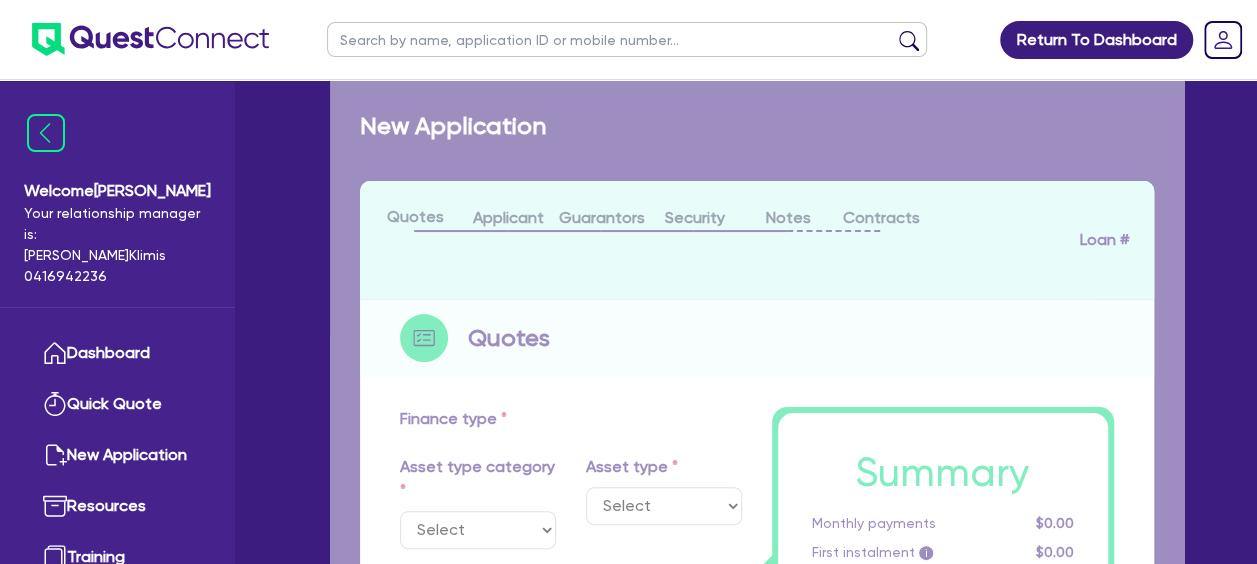 select on "TERTIARY_ASSETS" 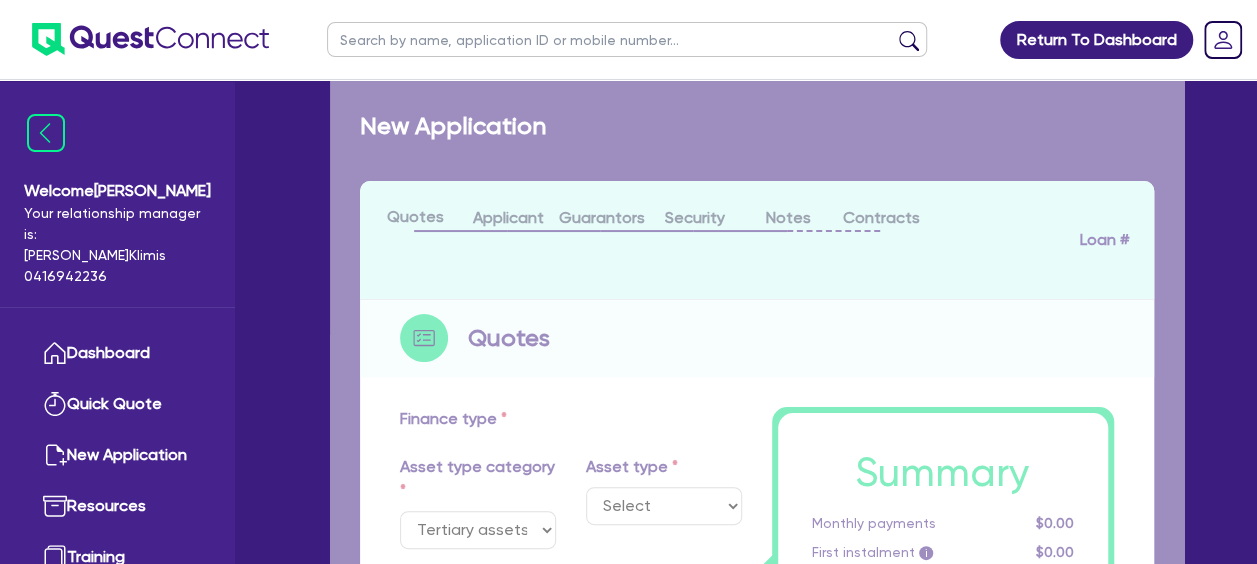 select on "OTHER_TERTIARY" 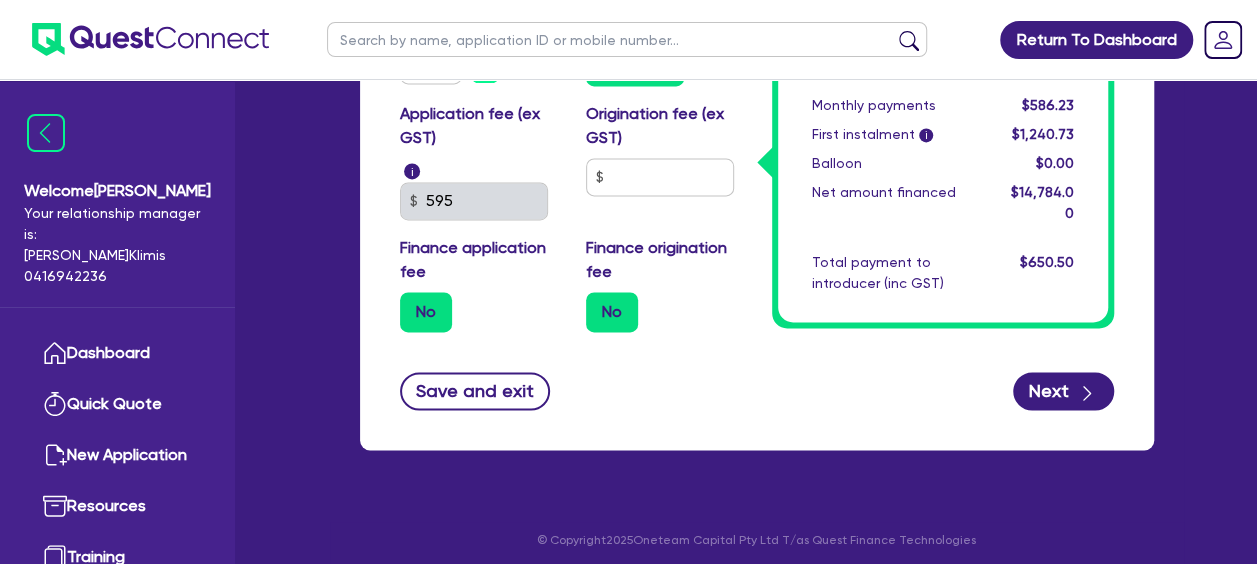 scroll, scrollTop: 1396, scrollLeft: 0, axis: vertical 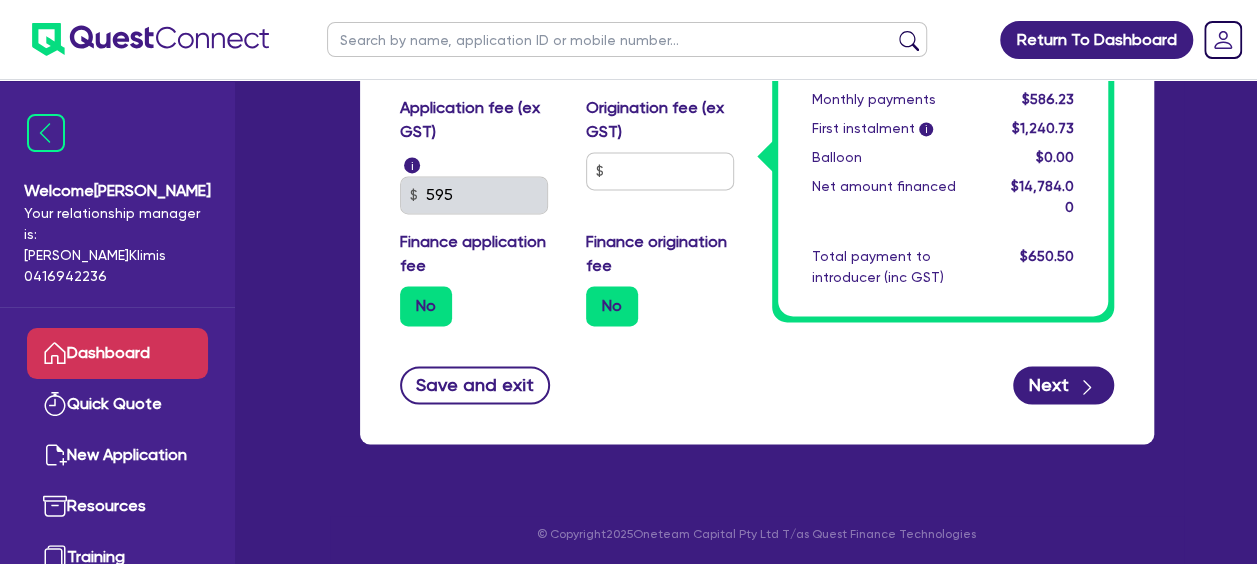 click on "Dashboard" at bounding box center (117, 353) 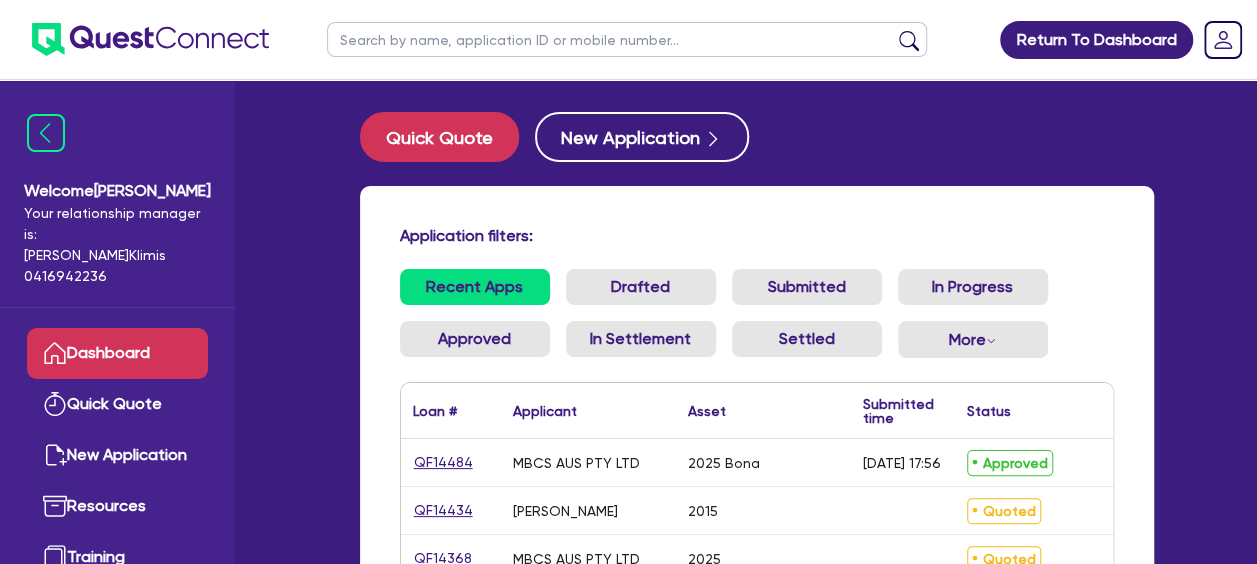 scroll, scrollTop: 100, scrollLeft: 0, axis: vertical 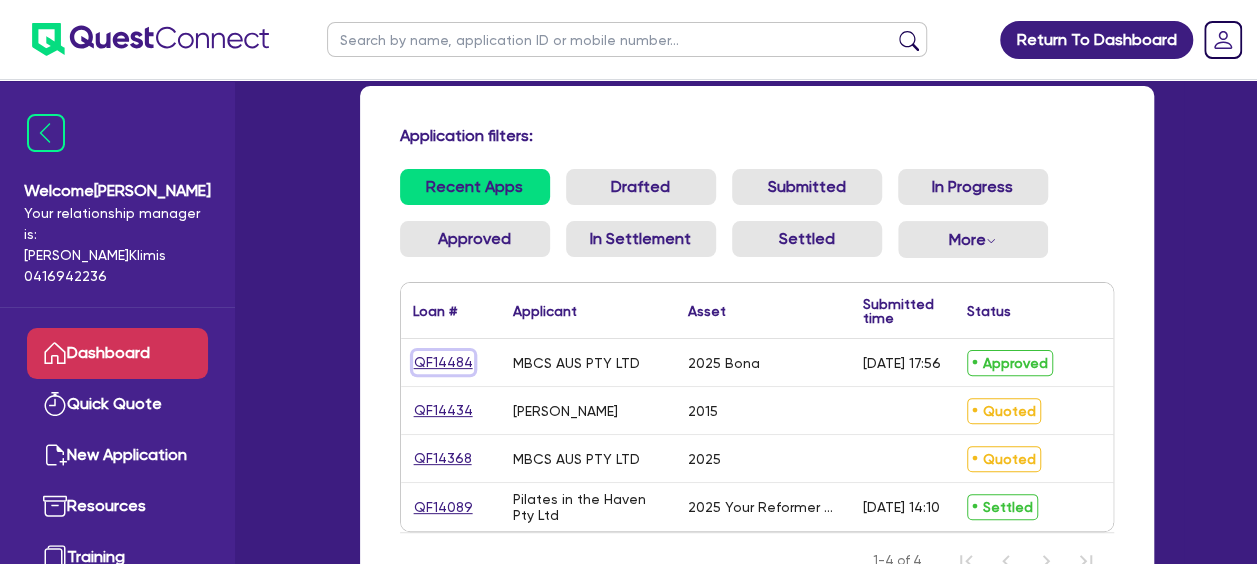 click on "QF14484" at bounding box center [443, 362] 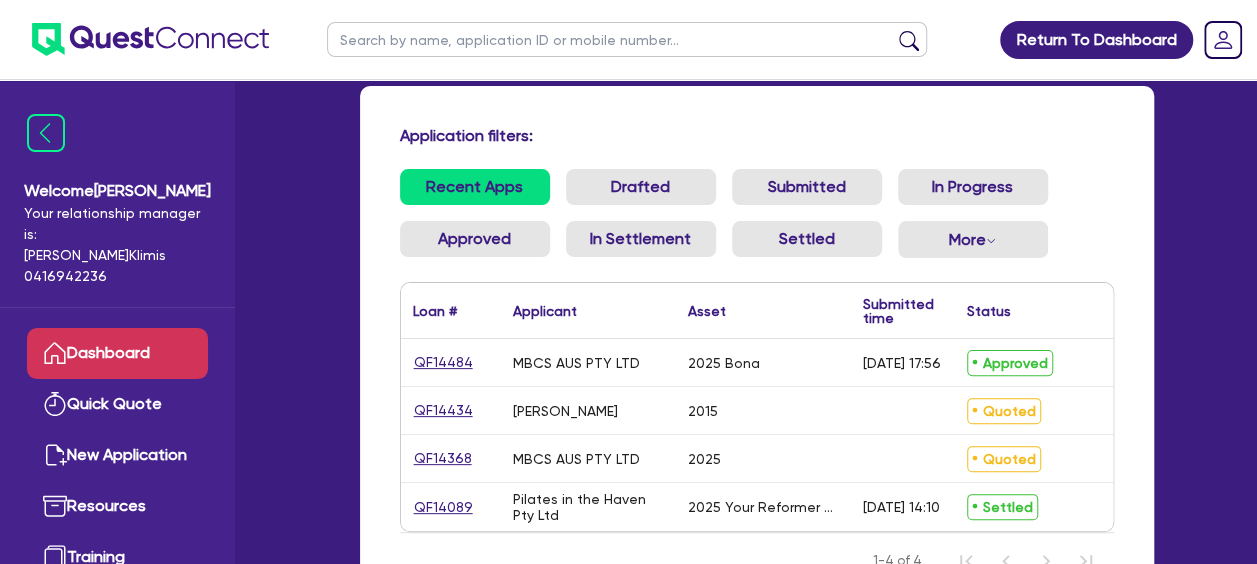 scroll, scrollTop: 0, scrollLeft: 0, axis: both 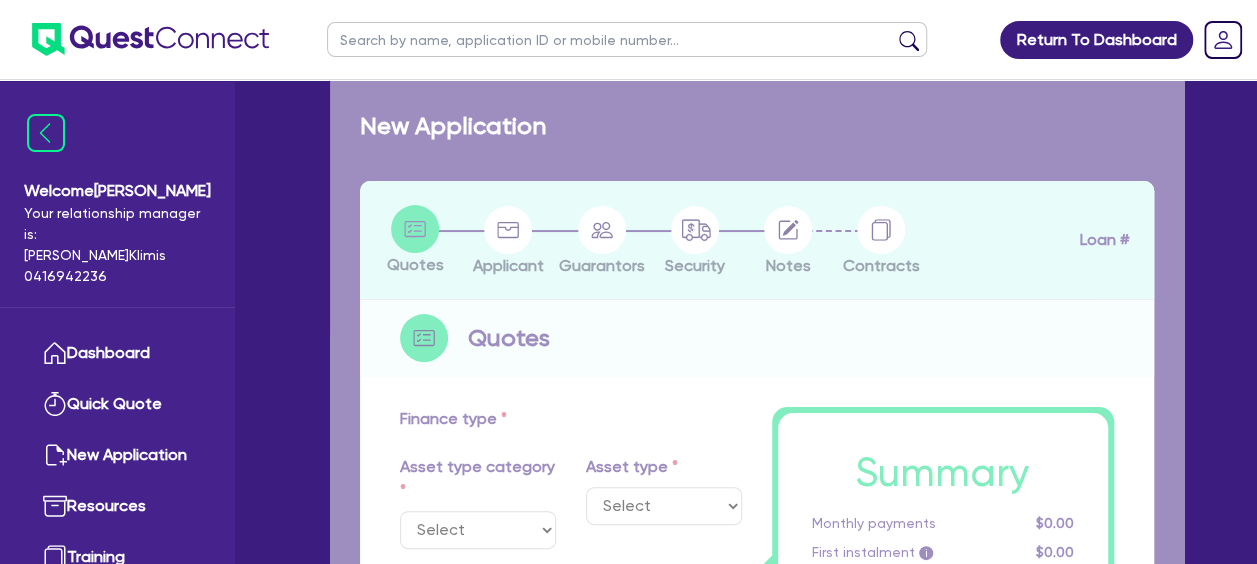 select on "TERTIARY_ASSETS" 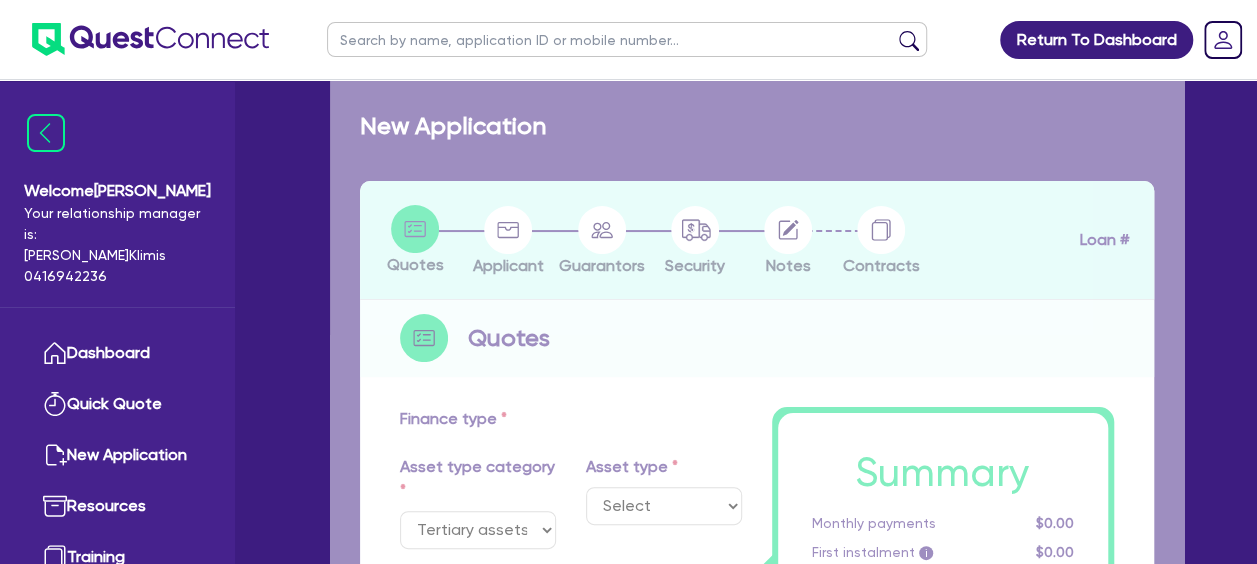 select on "OTHER_TERTIARY" 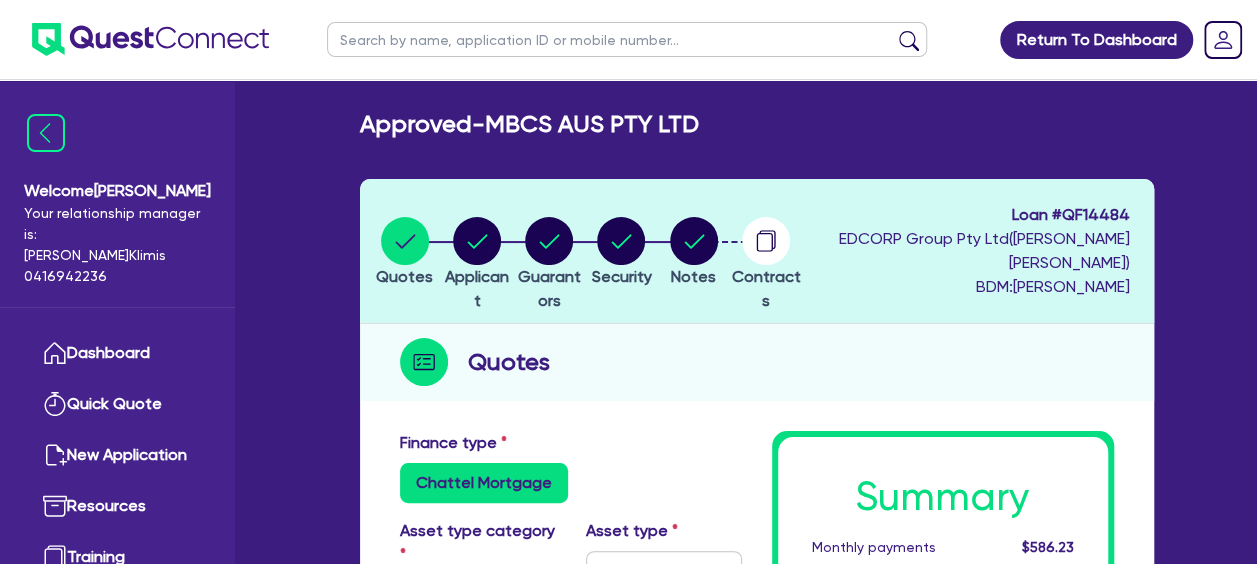 scroll, scrollTop: 0, scrollLeft: 0, axis: both 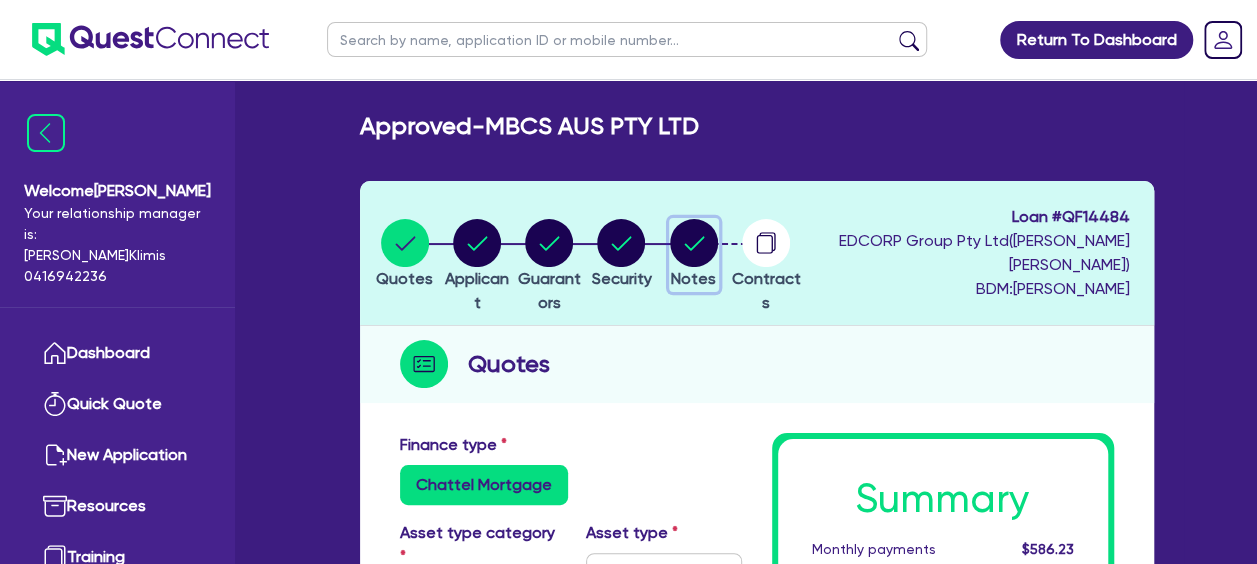 click 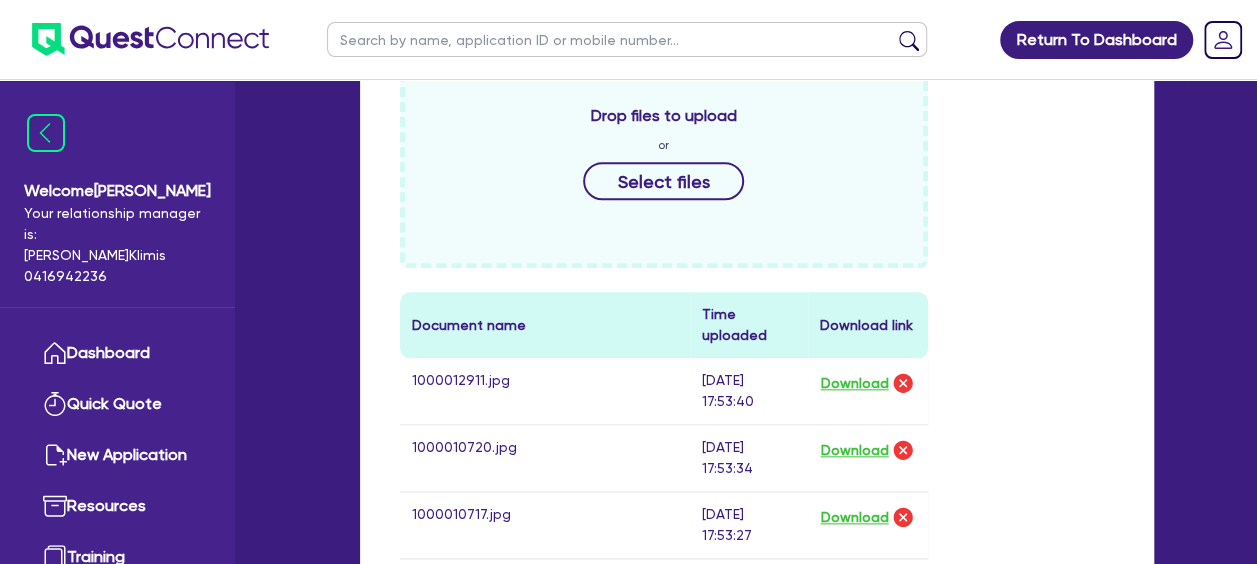 scroll, scrollTop: 900, scrollLeft: 0, axis: vertical 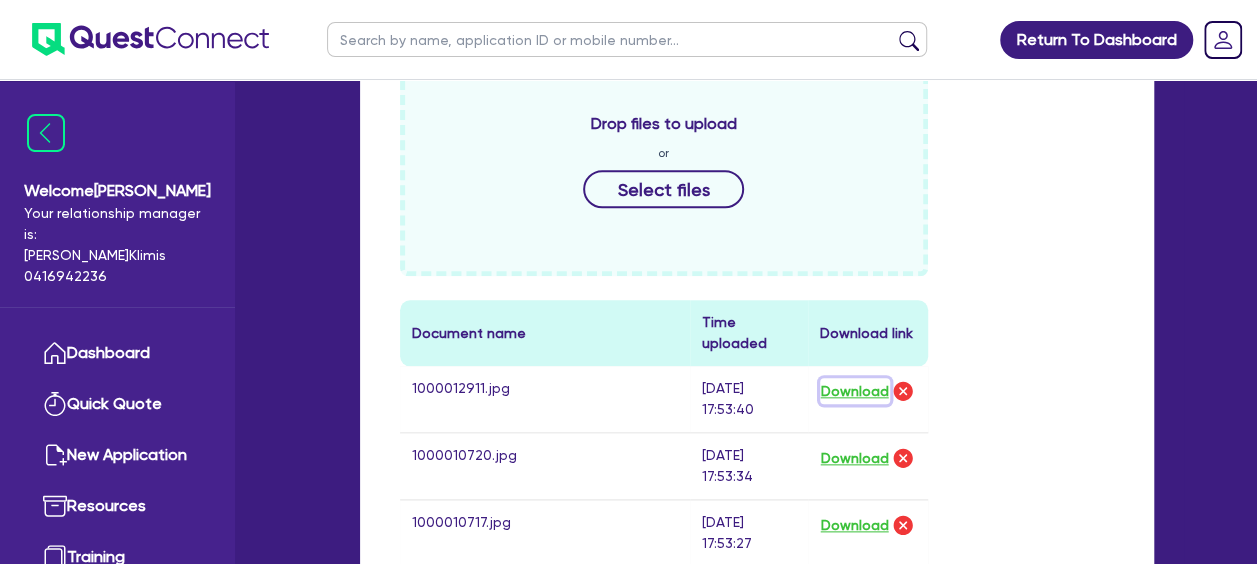 click on "Download" at bounding box center [855, 391] 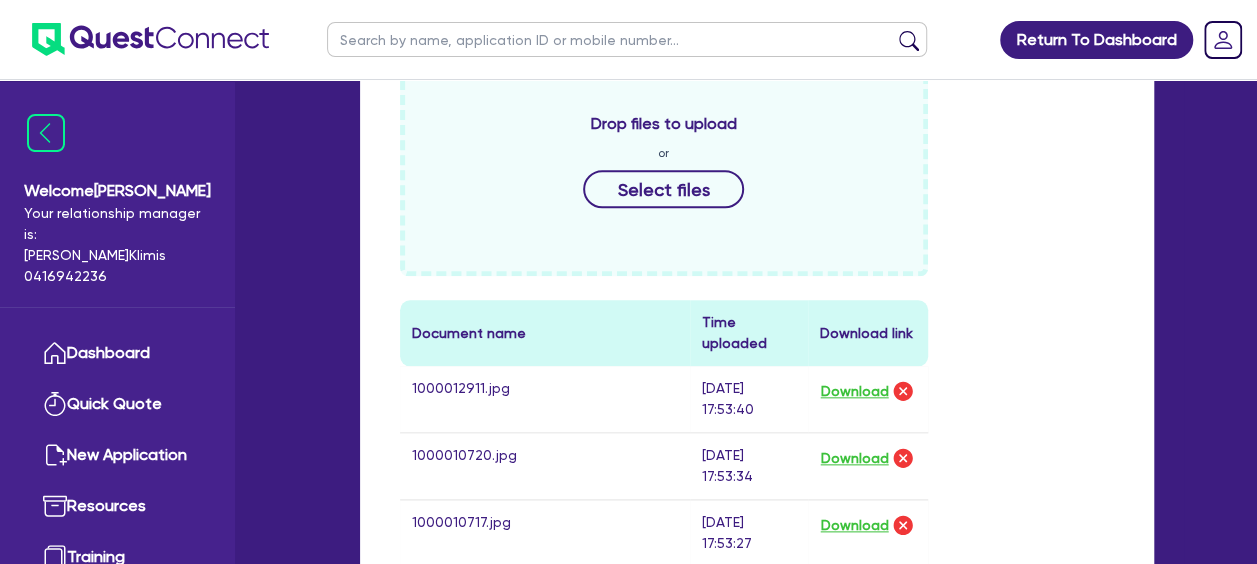 click on "Drop files to upload or Select files Document name Time uploaded Download link 1000012911.jpg [DATE] 17:53:40 Download 1000010720.jpg [DATE] 17:53:34 Download 1000010717.jpg [DATE] 17:53:27 Download 1000010695.jpg [DATE] 17:53:19 Download mmexport1749603214107.jpg [DATE] 17:53:11 Download mmexport1749603212450.jpg [DATE] 17:51:58 Download Application Privacy Agreement - [PERSON_NAME].pdf [DATE] 17:51:33 Download ABNCurrentDetails_49666107179.pdf [DATE] 17:51:25 Download 2_IMMI Grant Notification.pdf [DATE] 17:51:10 Download [PERSON_NAME].docx [DATE] 17:51:02 Download Delete "undefined" Are you sure you want to proceed with this action? Cancel Proceed" at bounding box center (664, 534) 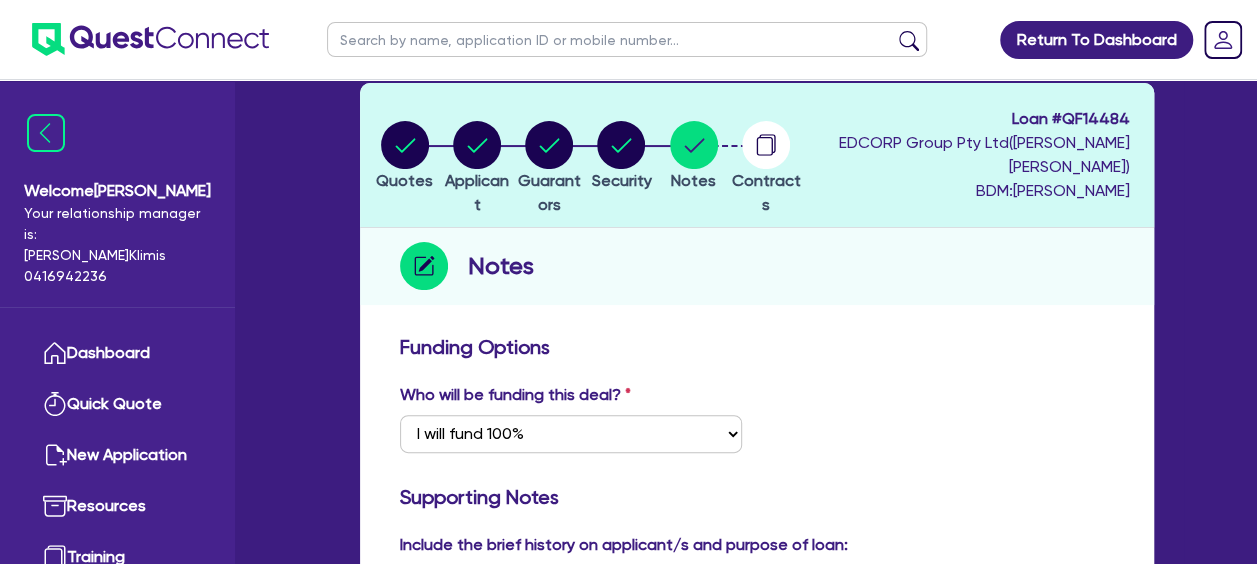 scroll, scrollTop: 0, scrollLeft: 0, axis: both 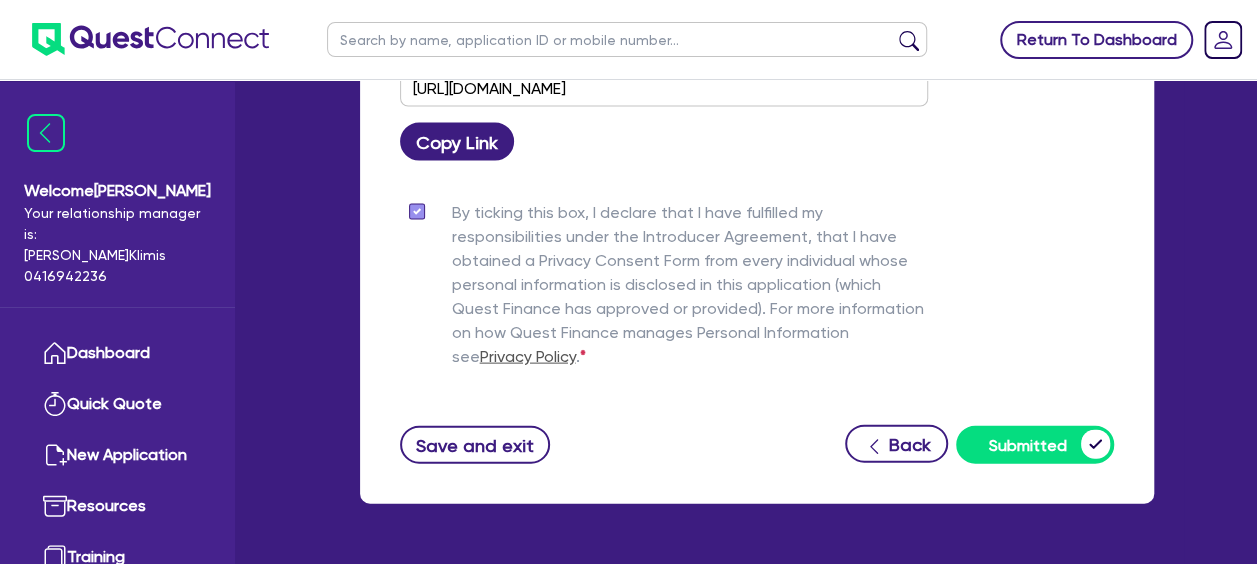 click on "Return To Dashboard" at bounding box center [1096, 40] 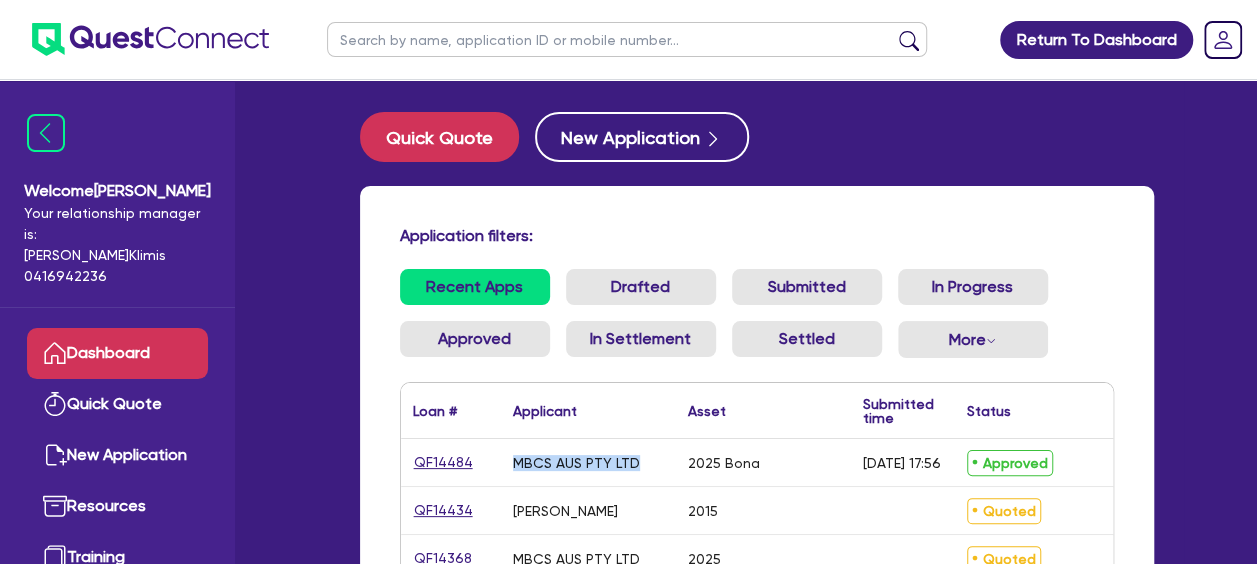 drag, startPoint x: 512, startPoint y: 462, endPoint x: 636, endPoint y: 464, distance: 124.01613 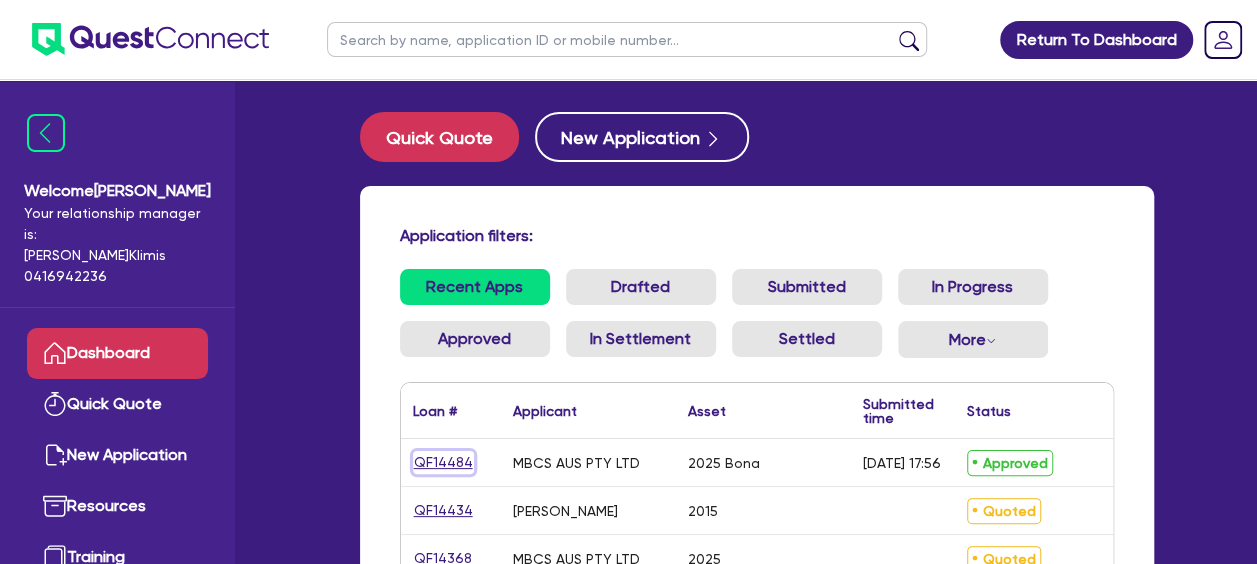 click on "QF14484" at bounding box center [443, 462] 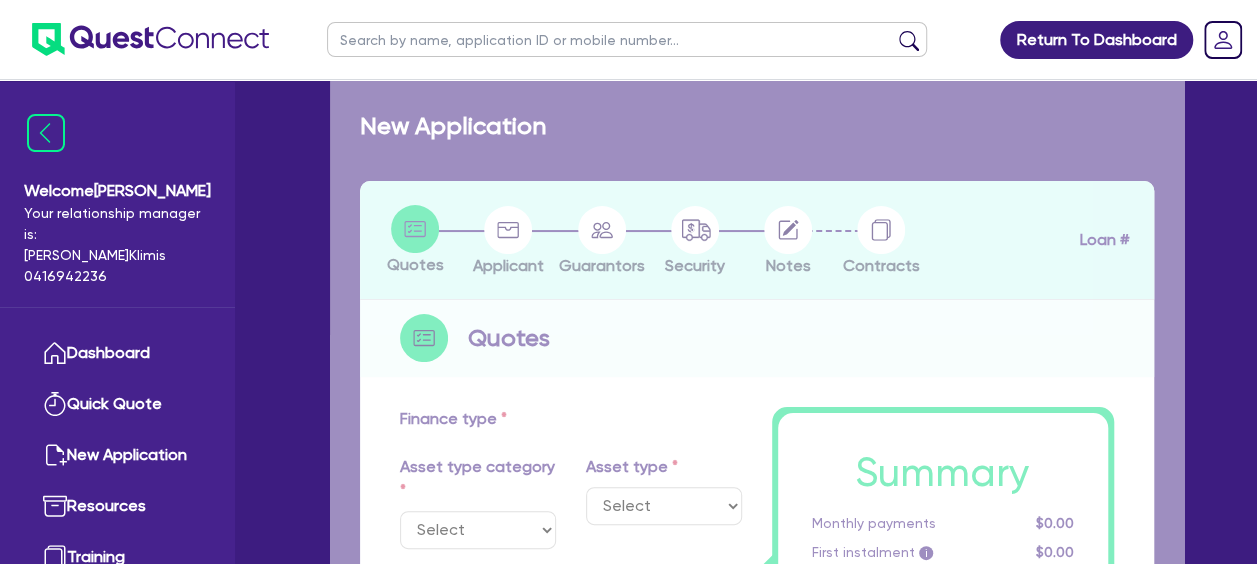 select on "TERTIARY_ASSETS" 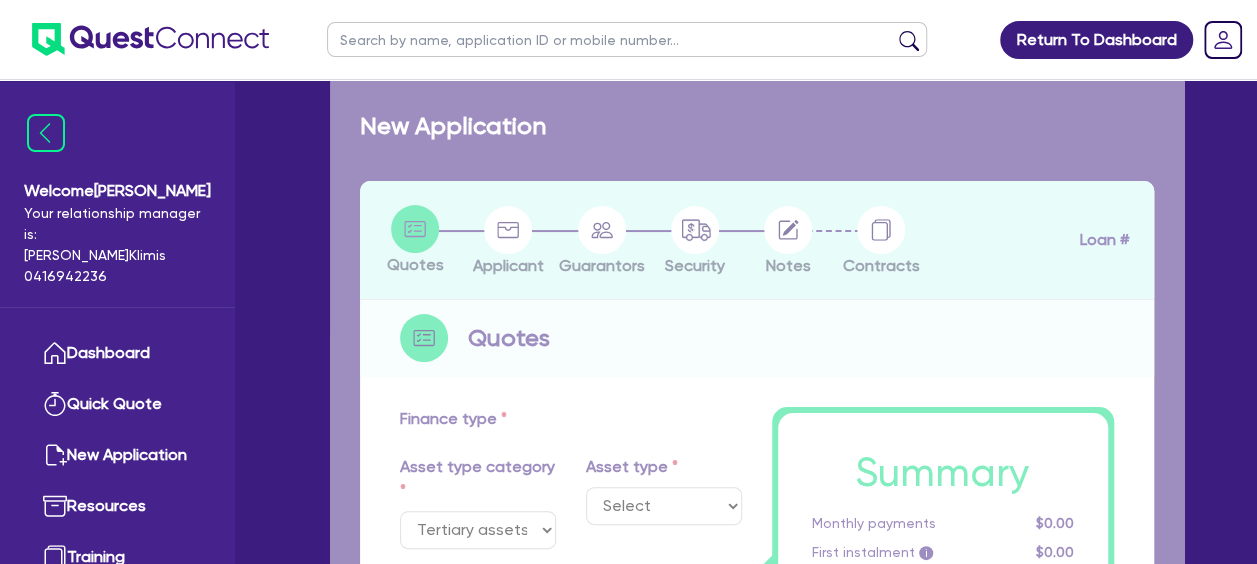 radio on "true" 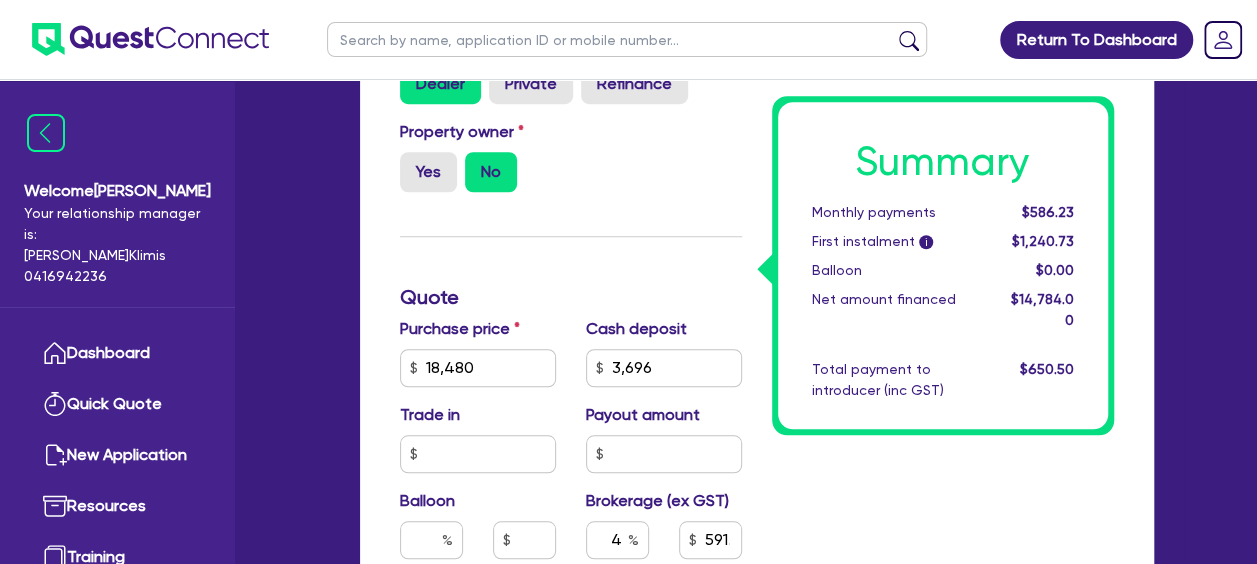 scroll, scrollTop: 700, scrollLeft: 0, axis: vertical 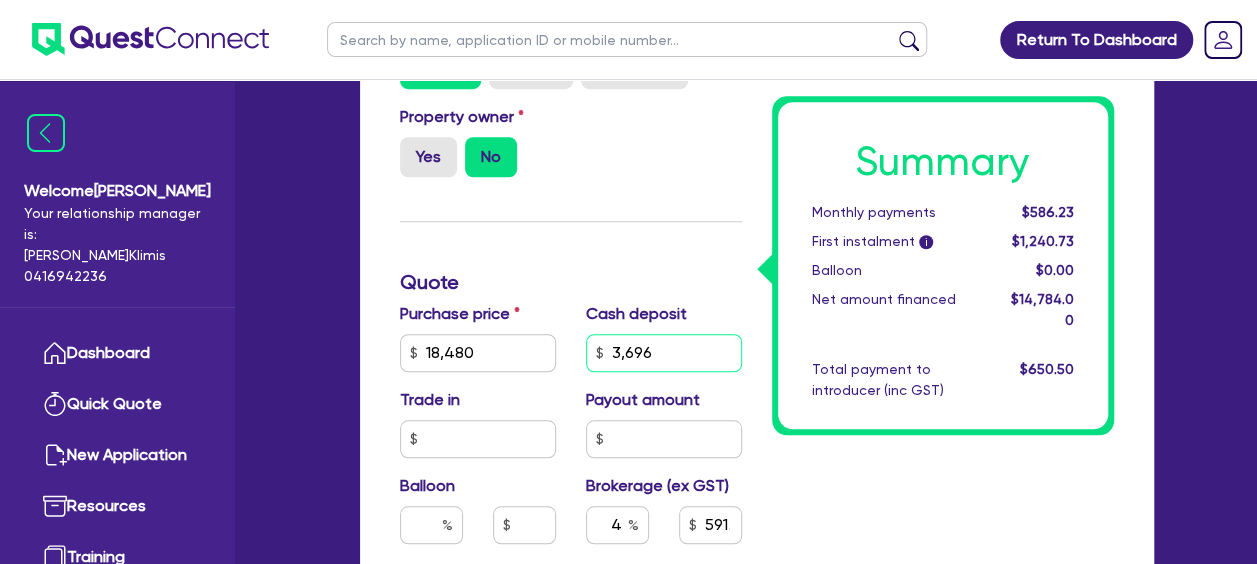 drag, startPoint x: 610, startPoint y: 349, endPoint x: 652, endPoint y: 346, distance: 42.107006 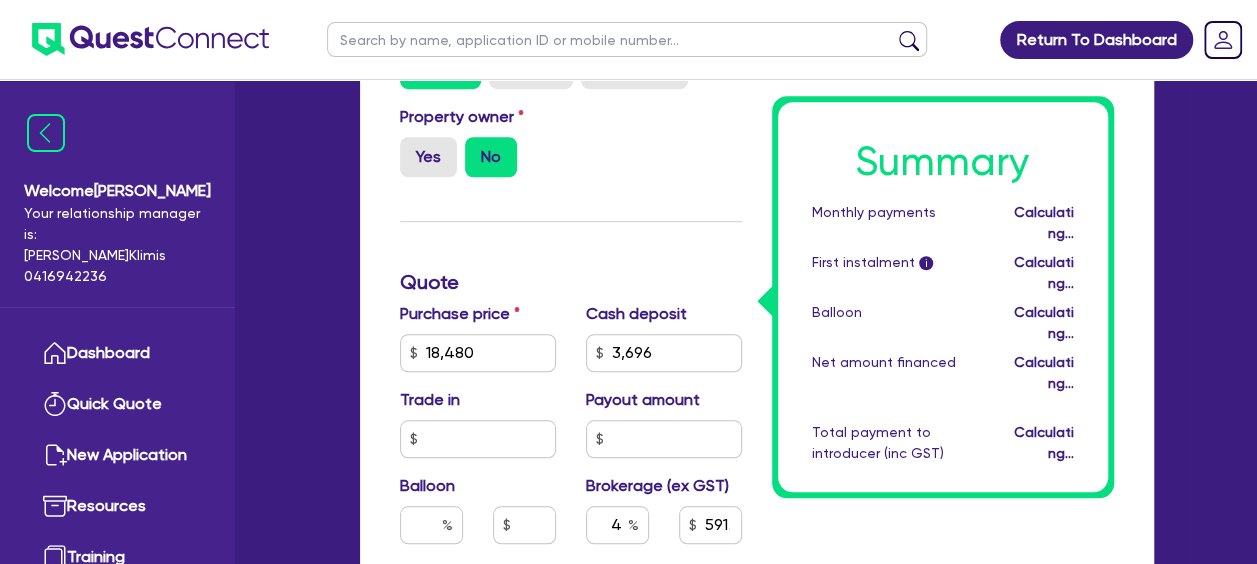 type on "18,480" 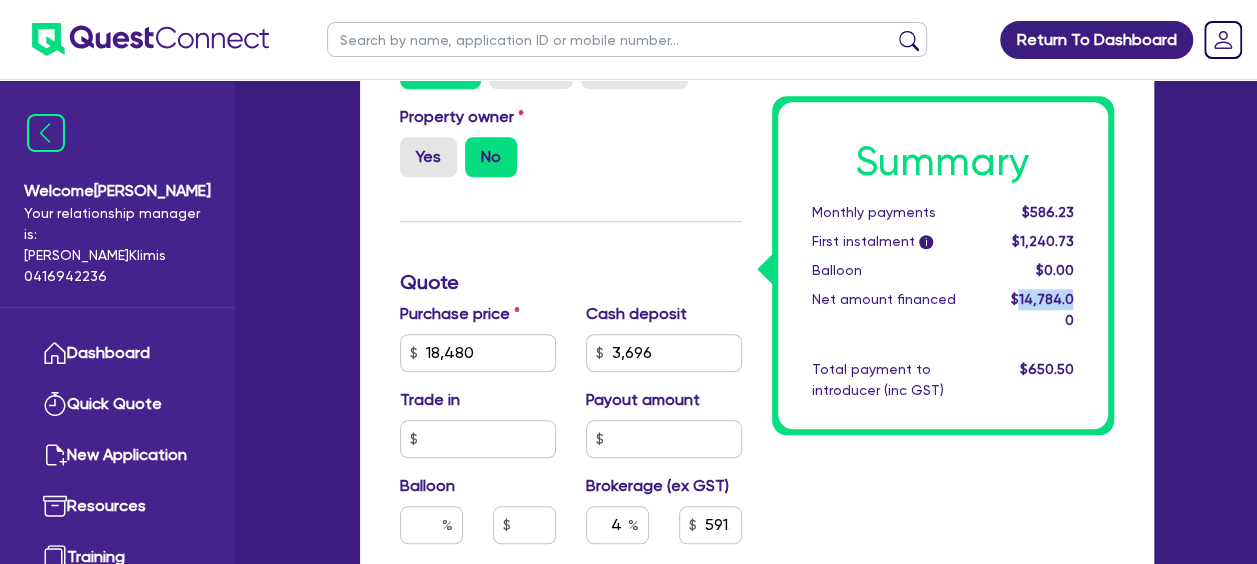 drag, startPoint x: 1022, startPoint y: 298, endPoint x: 1072, endPoint y: 296, distance: 50.039986 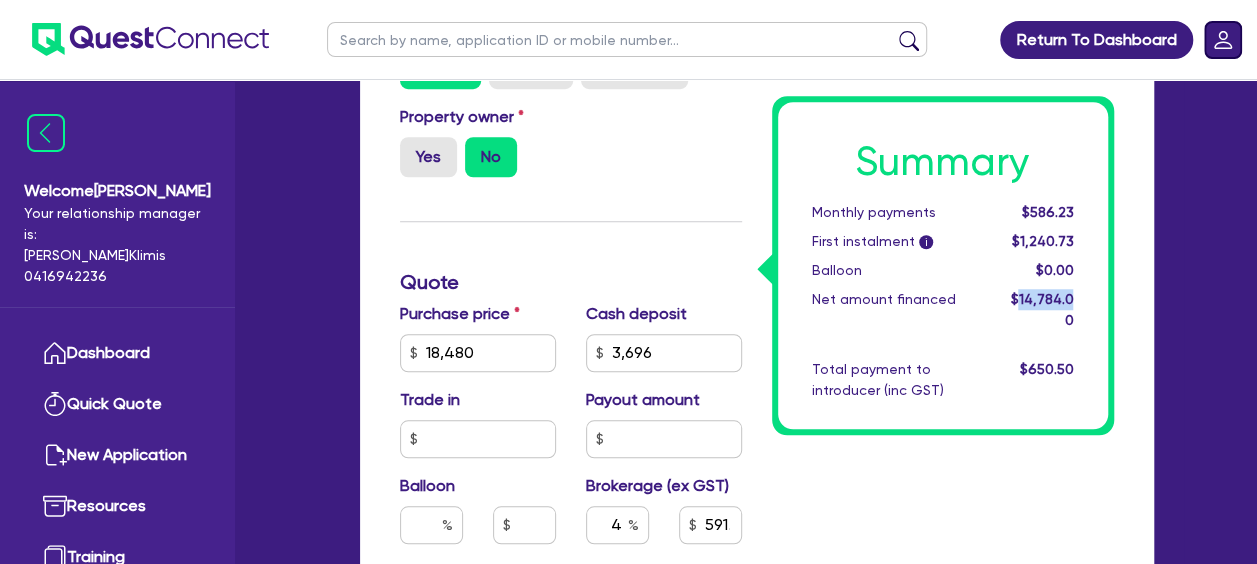 click 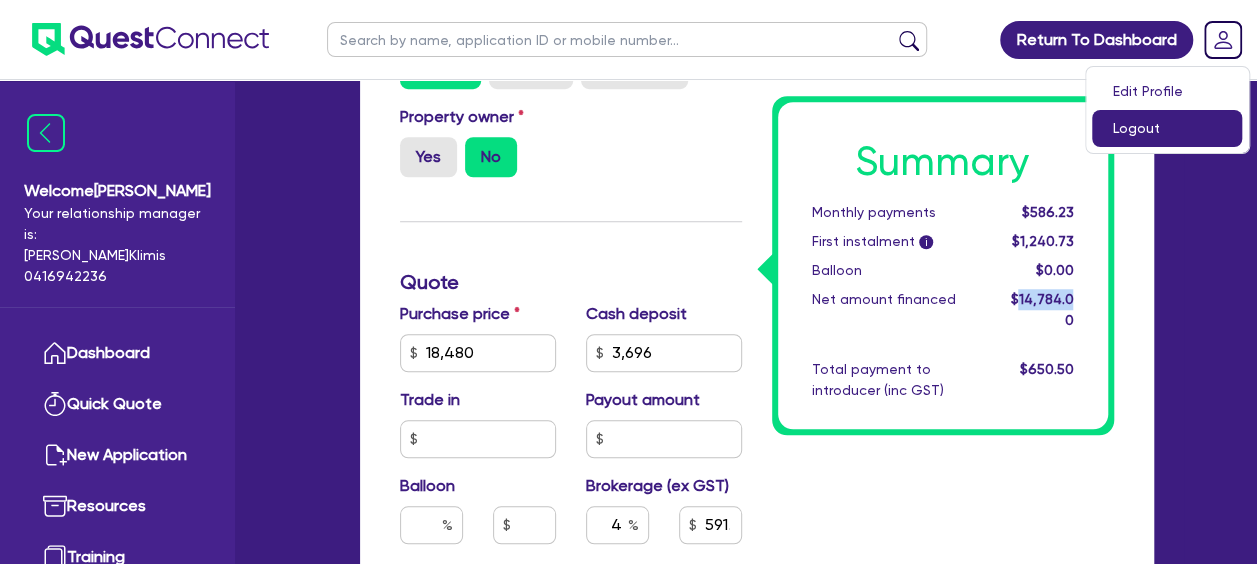 click on "Logout" at bounding box center (1167, 128) 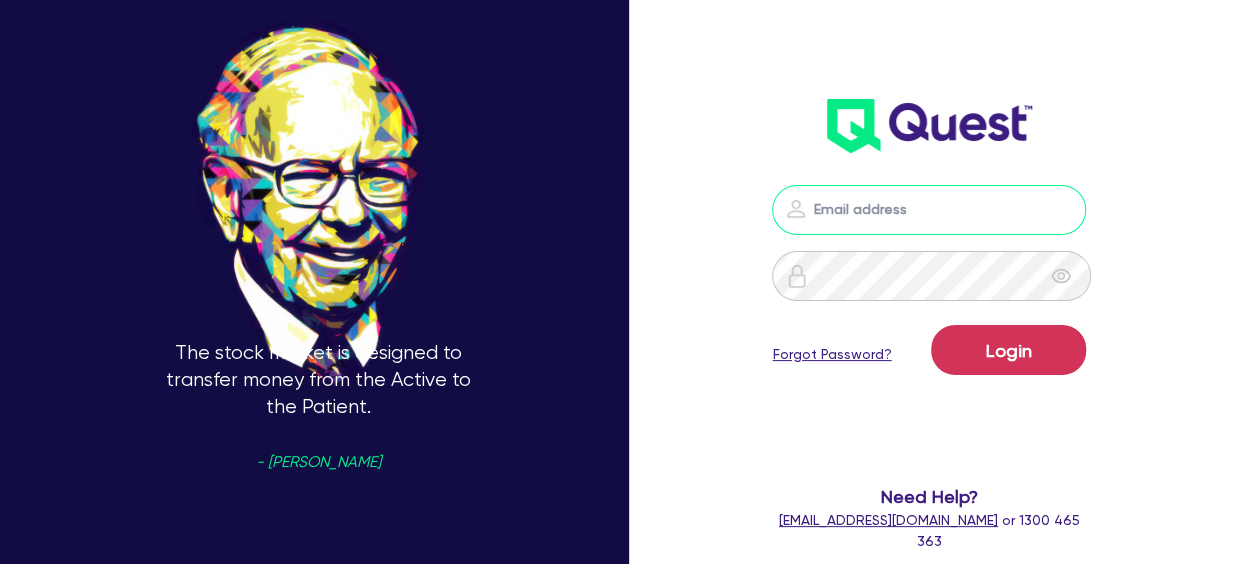 type on "[PERSON_NAME][EMAIL_ADDRESS][PERSON_NAME][DOMAIN_NAME]" 